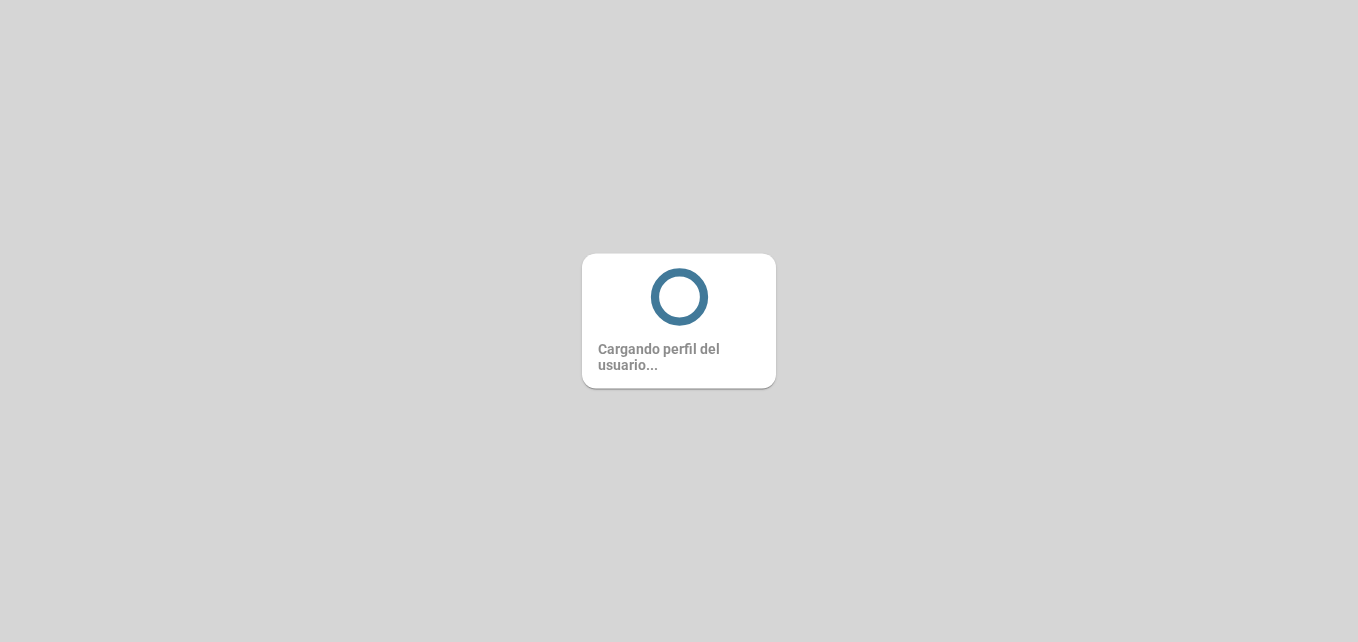 scroll, scrollTop: 0, scrollLeft: 0, axis: both 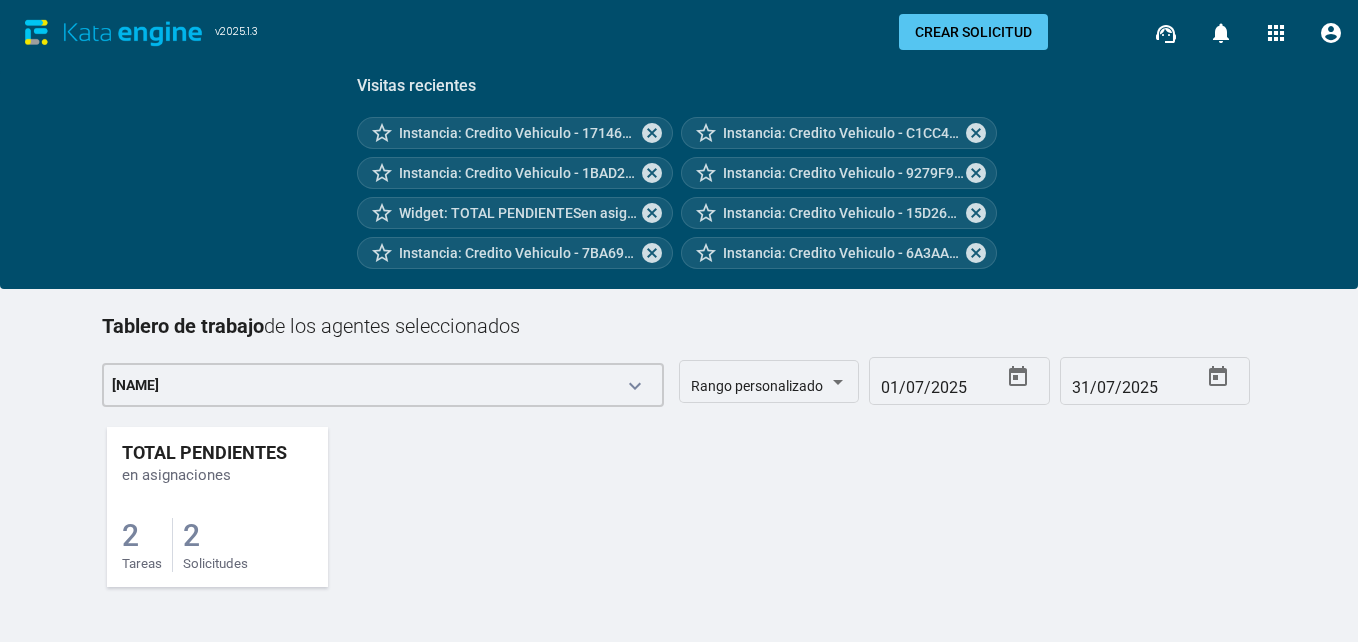 click on "2 Solicitudes" at bounding box center (215, 545) 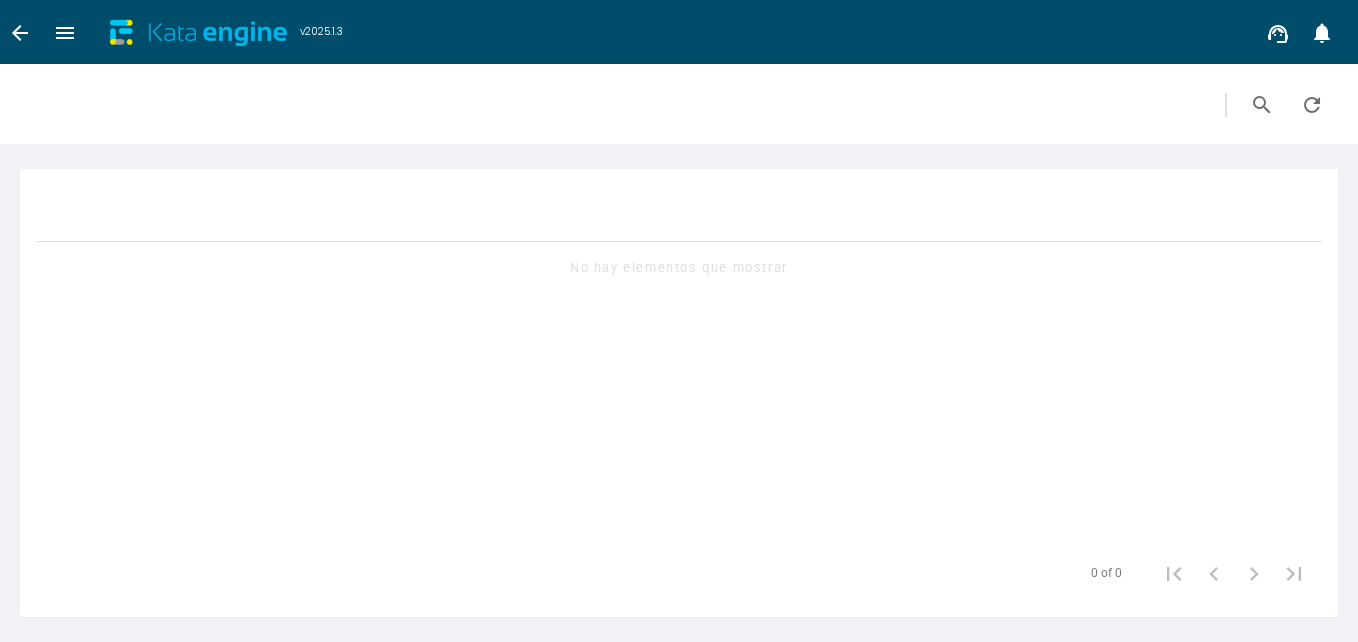 scroll, scrollTop: 0, scrollLeft: 0, axis: both 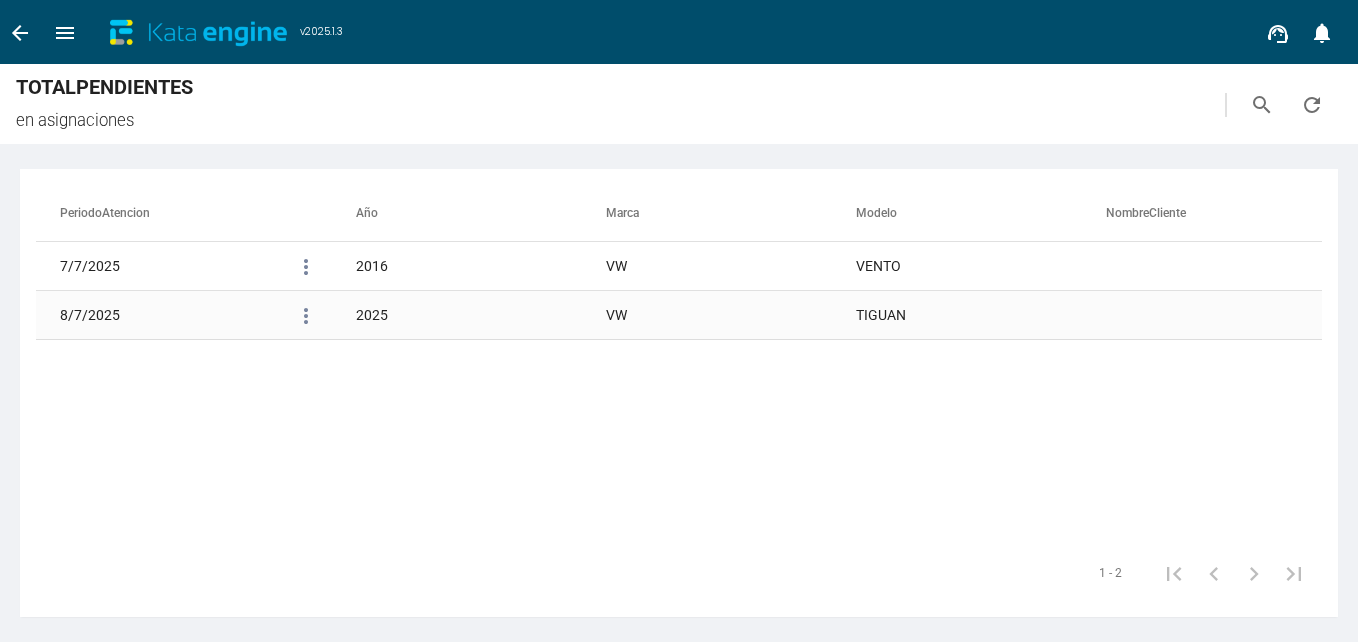 click on "TIGUAN" at bounding box center [981, 266] 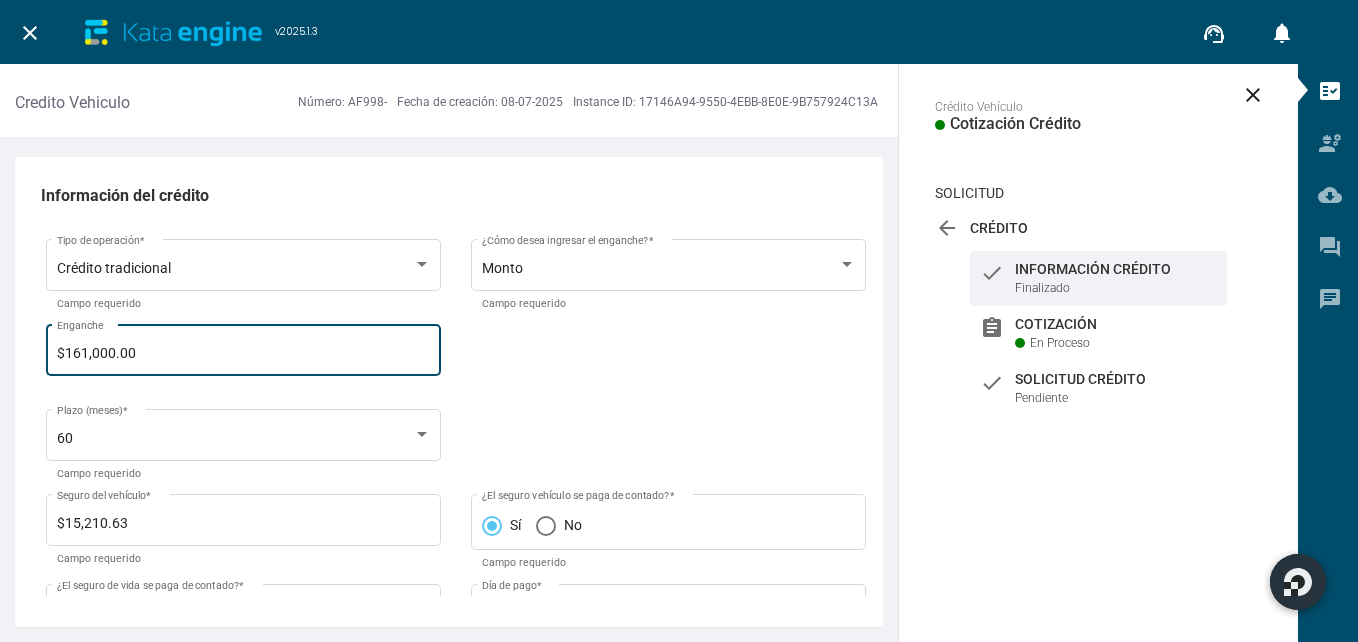 scroll, scrollTop: 865, scrollLeft: 0, axis: vertical 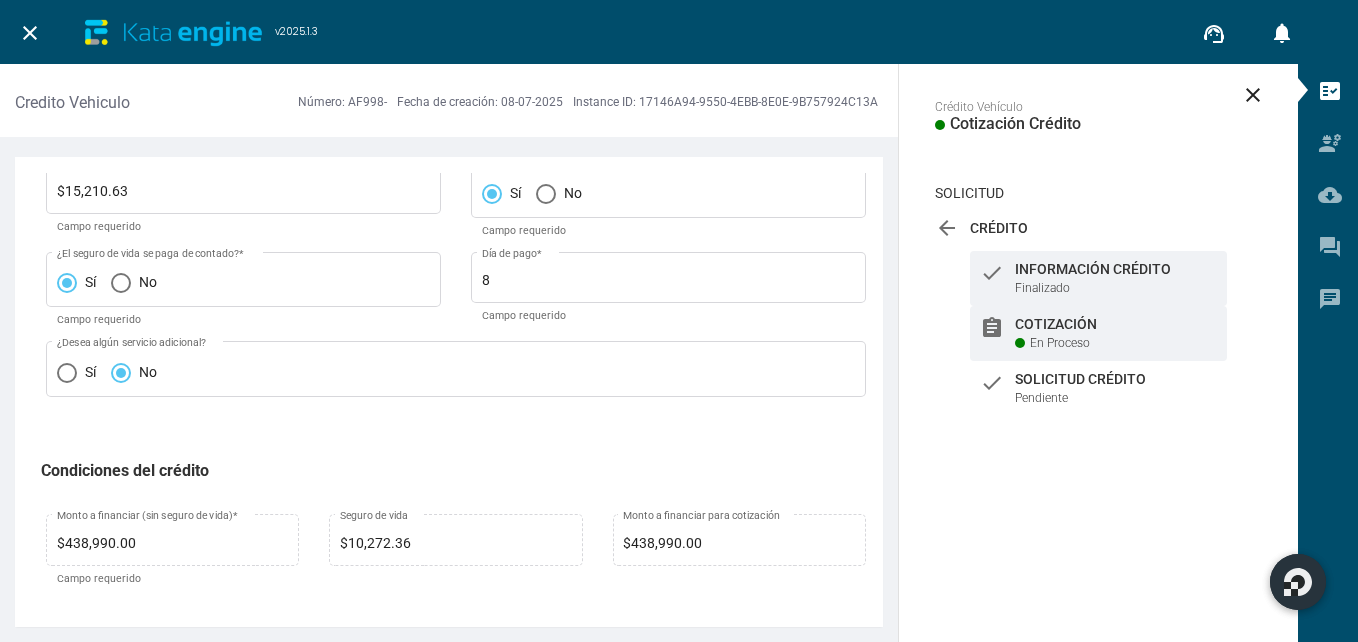 click on "assignment Cotización En Proceso" at bounding box center (1098, 278) 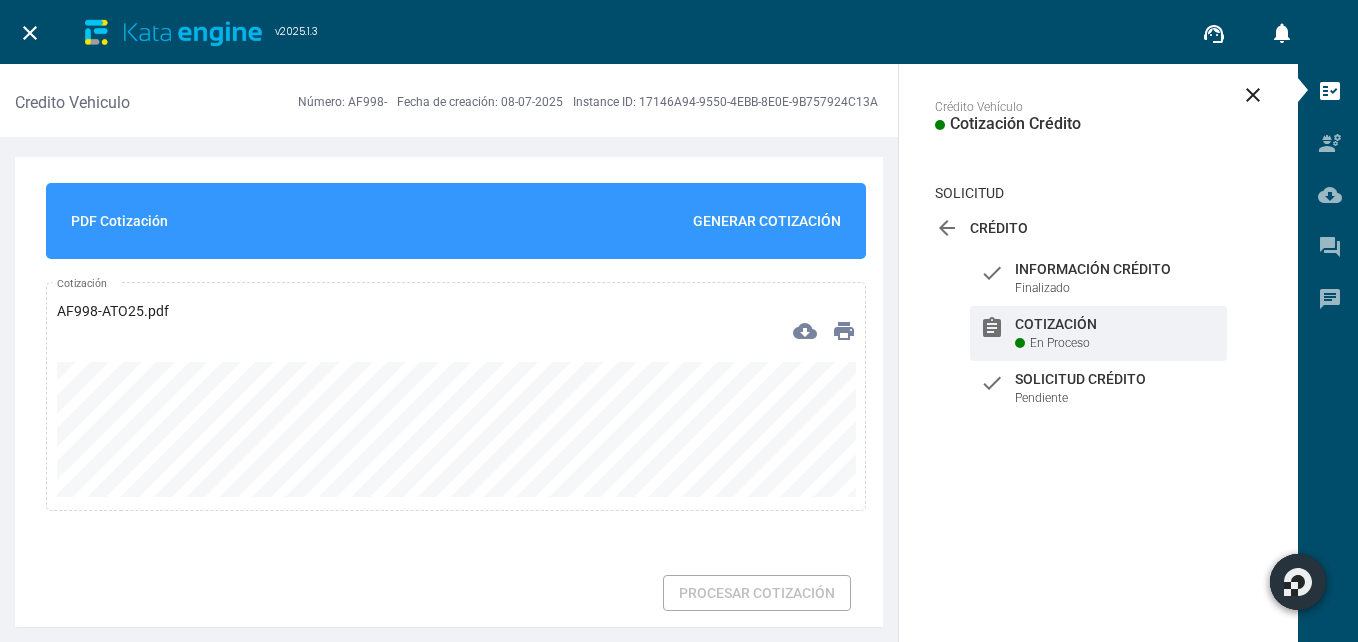 scroll, scrollTop: 800, scrollLeft: 0, axis: vertical 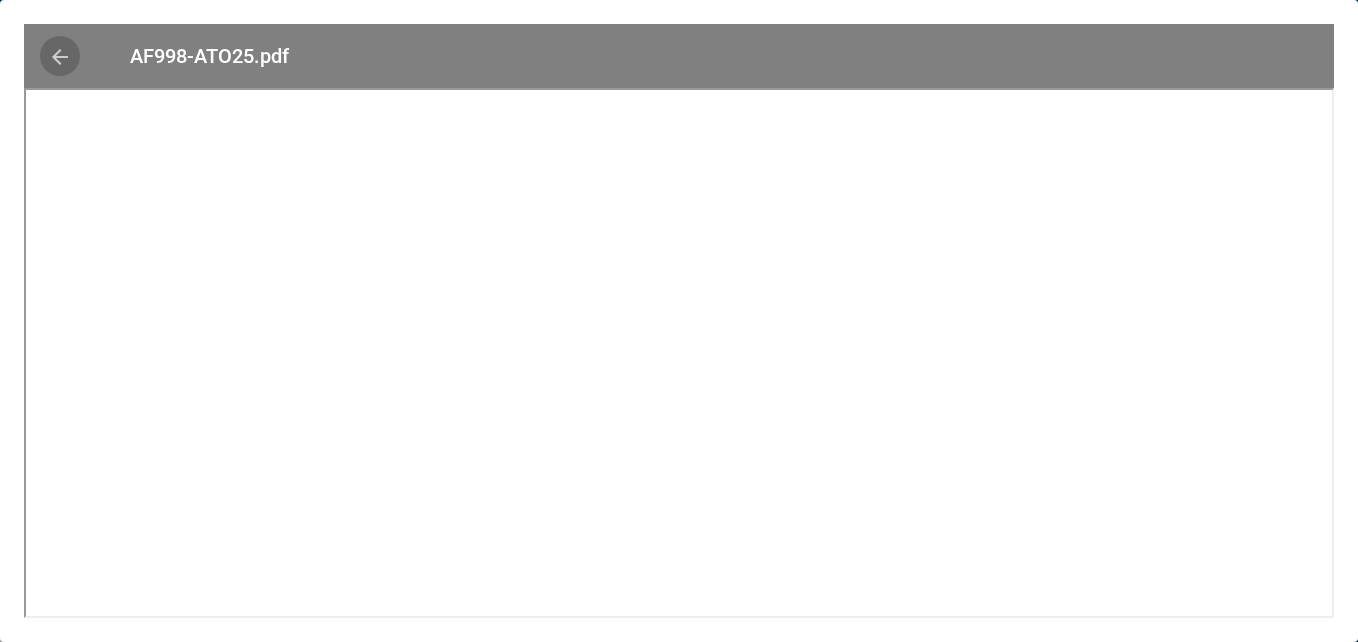 click on "arrow_back" at bounding box center [60, 56] 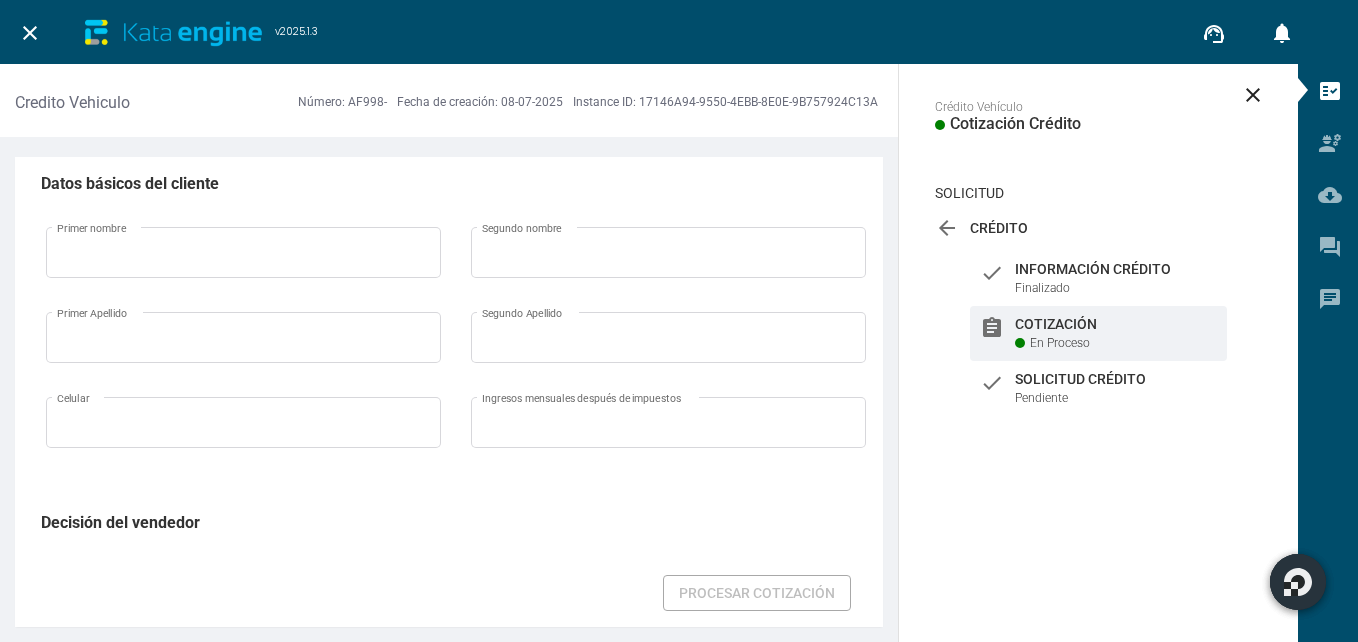 scroll, scrollTop: 1296, scrollLeft: 0, axis: vertical 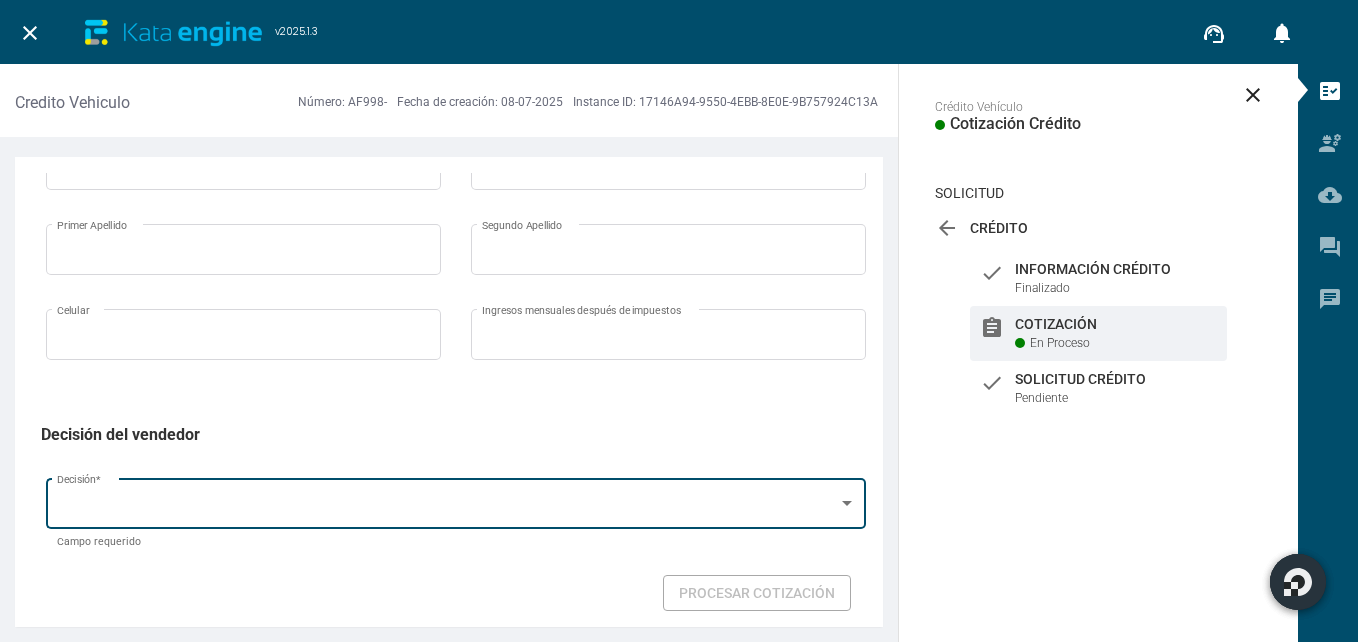 click on "Decisión   *" at bounding box center [456, 502] 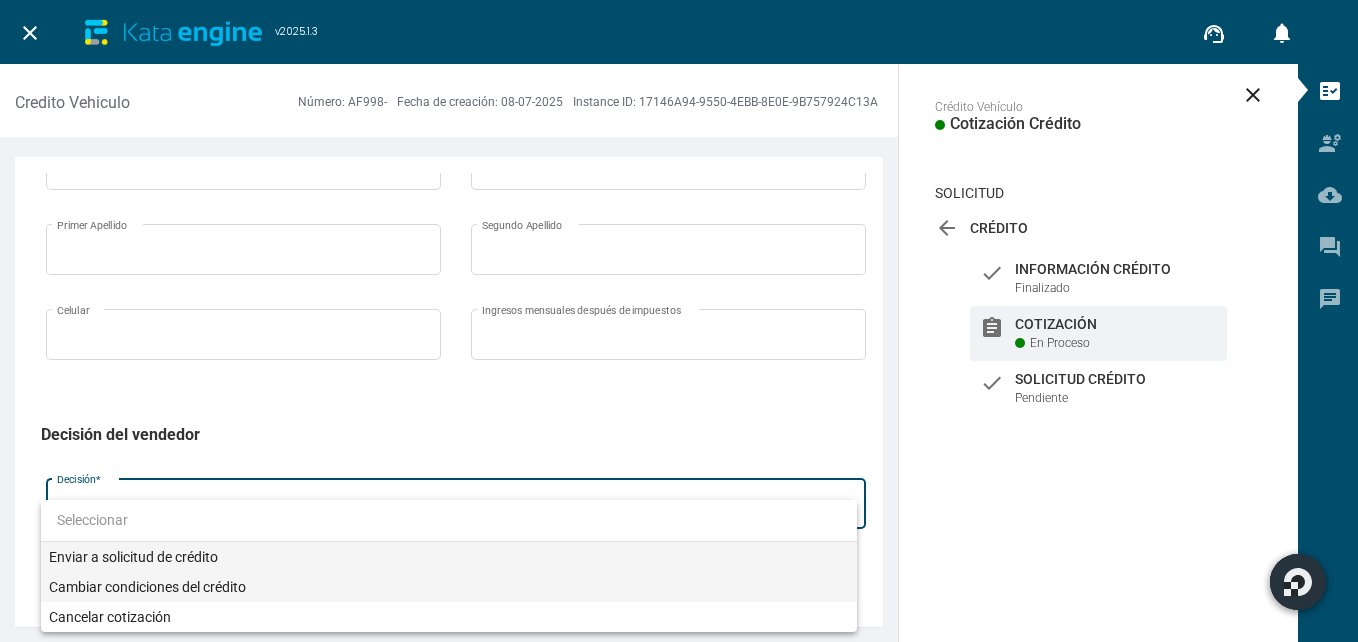 click on "Cambiar condiciones del crédito" at bounding box center [449, 587] 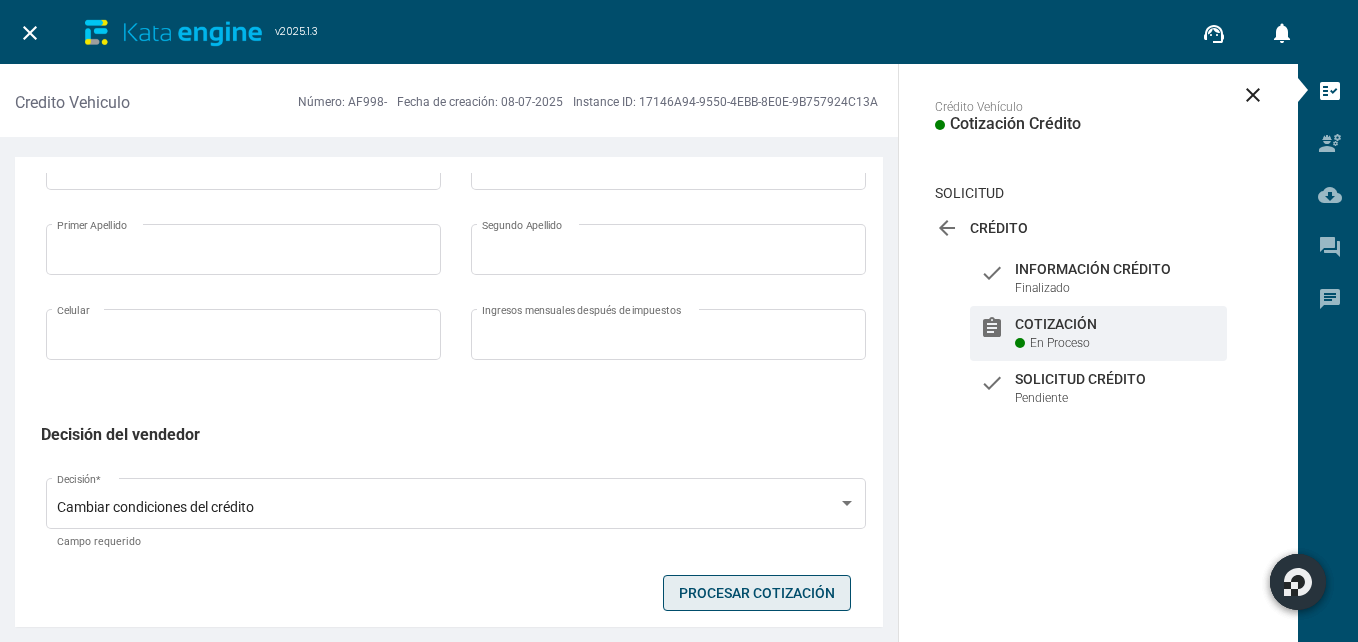click on "Procesar Cotización" at bounding box center (757, 593) 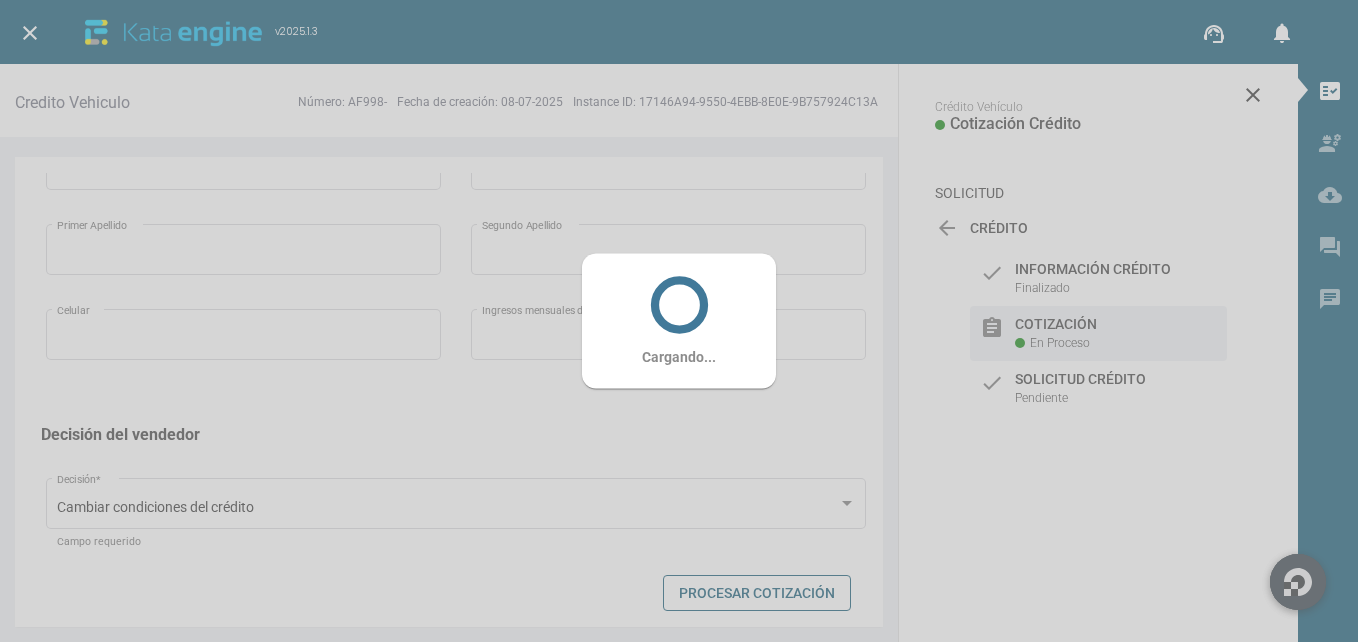 scroll, scrollTop: 1260, scrollLeft: 0, axis: vertical 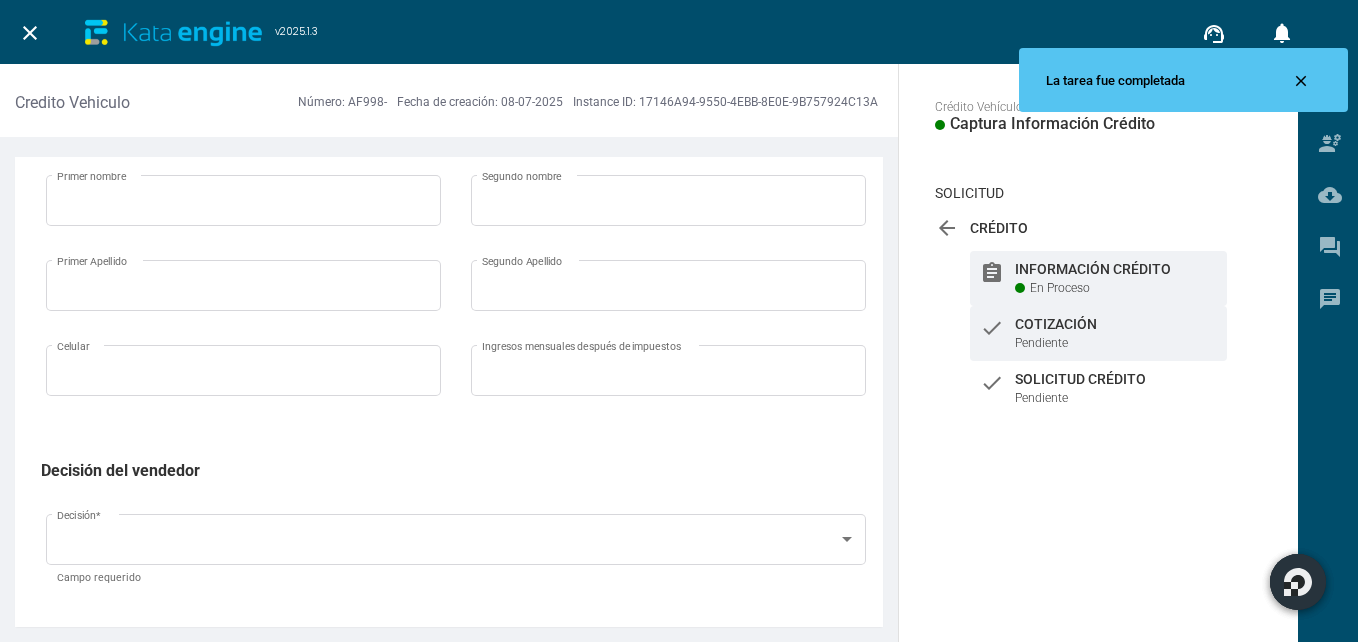 click on "Información Crédito" at bounding box center (1116, 269) 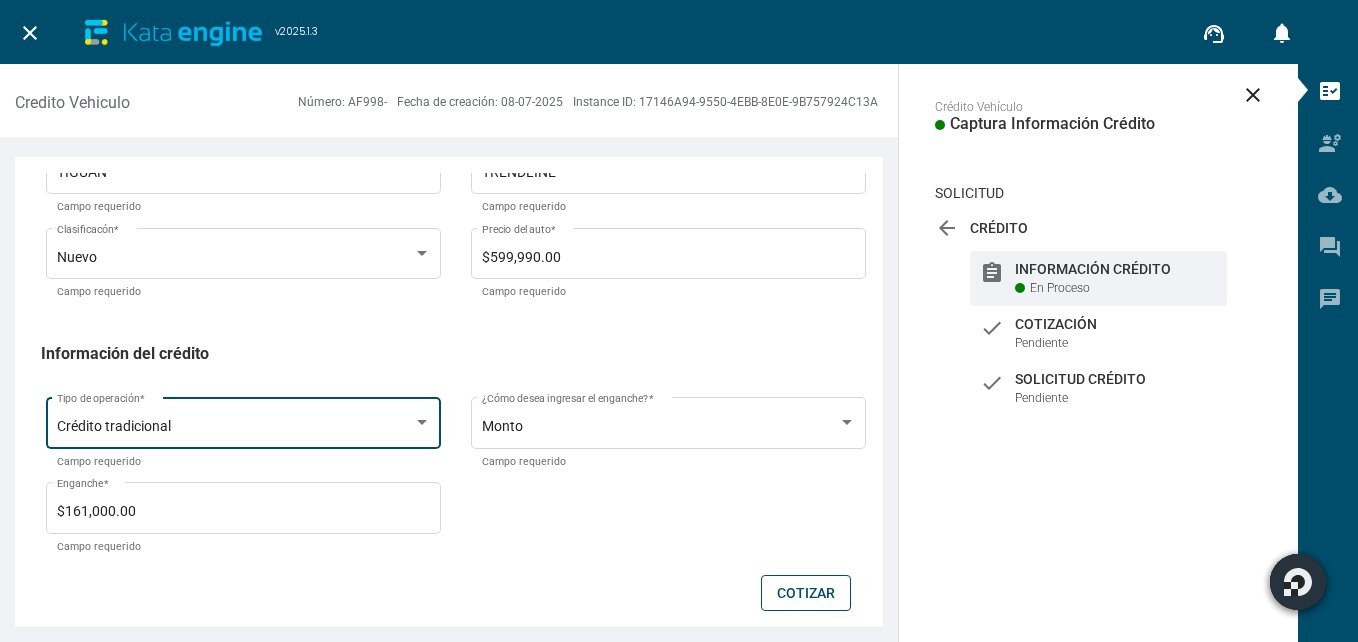 scroll, scrollTop: 500, scrollLeft: 0, axis: vertical 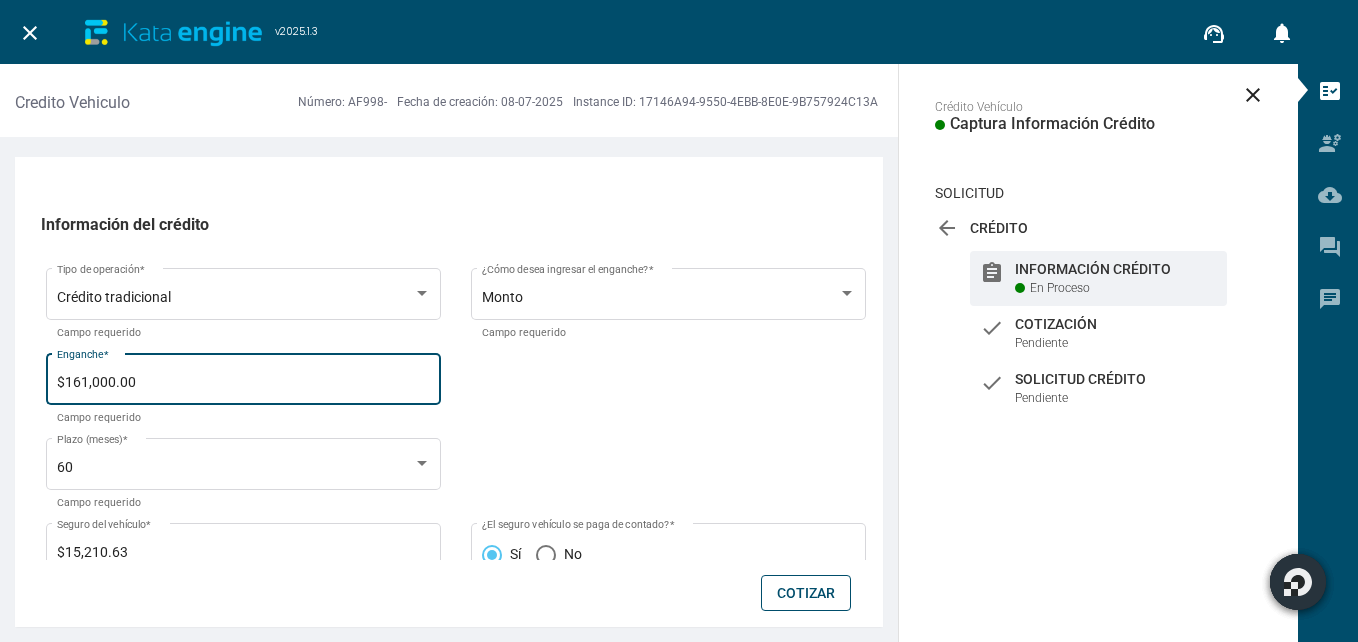 drag, startPoint x: 158, startPoint y: 384, endPoint x: 52, endPoint y: 384, distance: 106 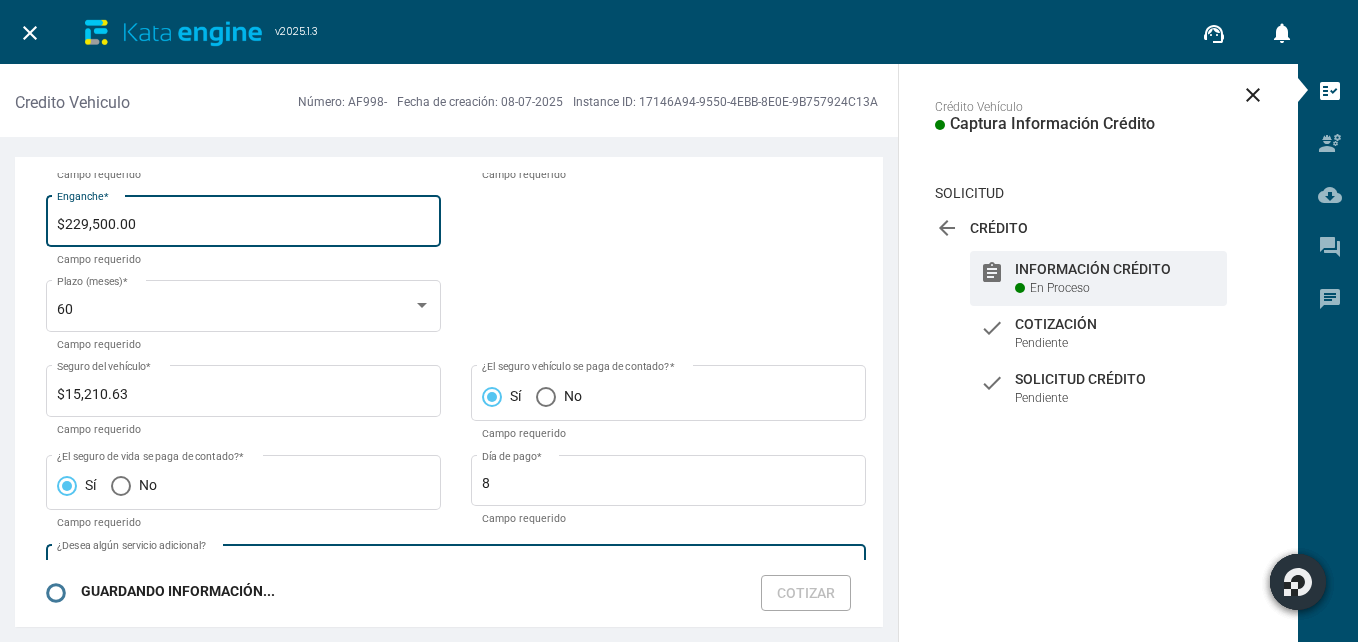 scroll, scrollTop: 901, scrollLeft: 0, axis: vertical 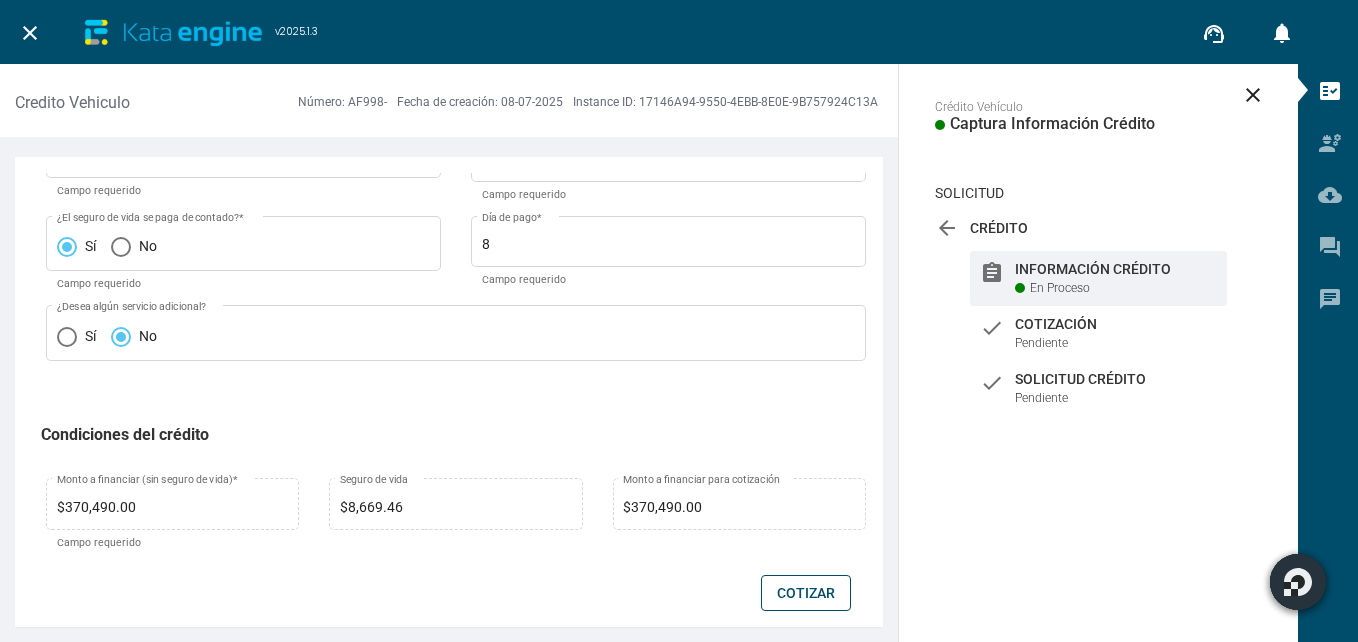 type on "$229,500.00" 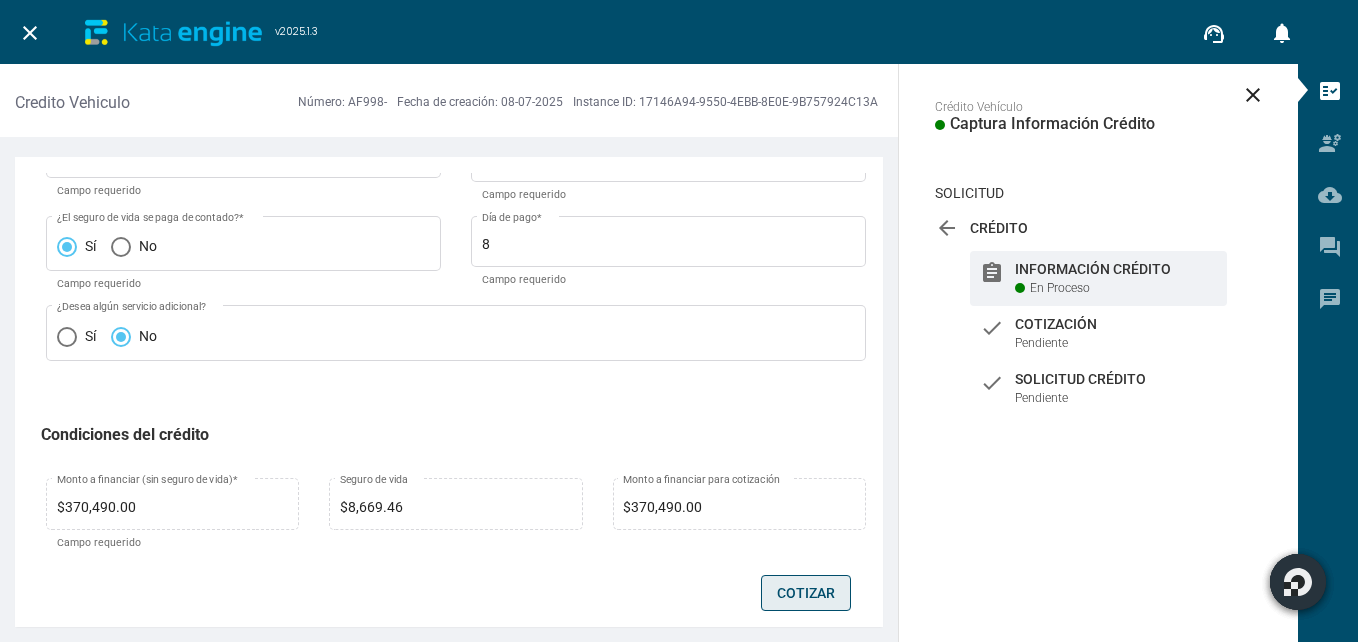 click on "Cotizar" at bounding box center (806, 593) 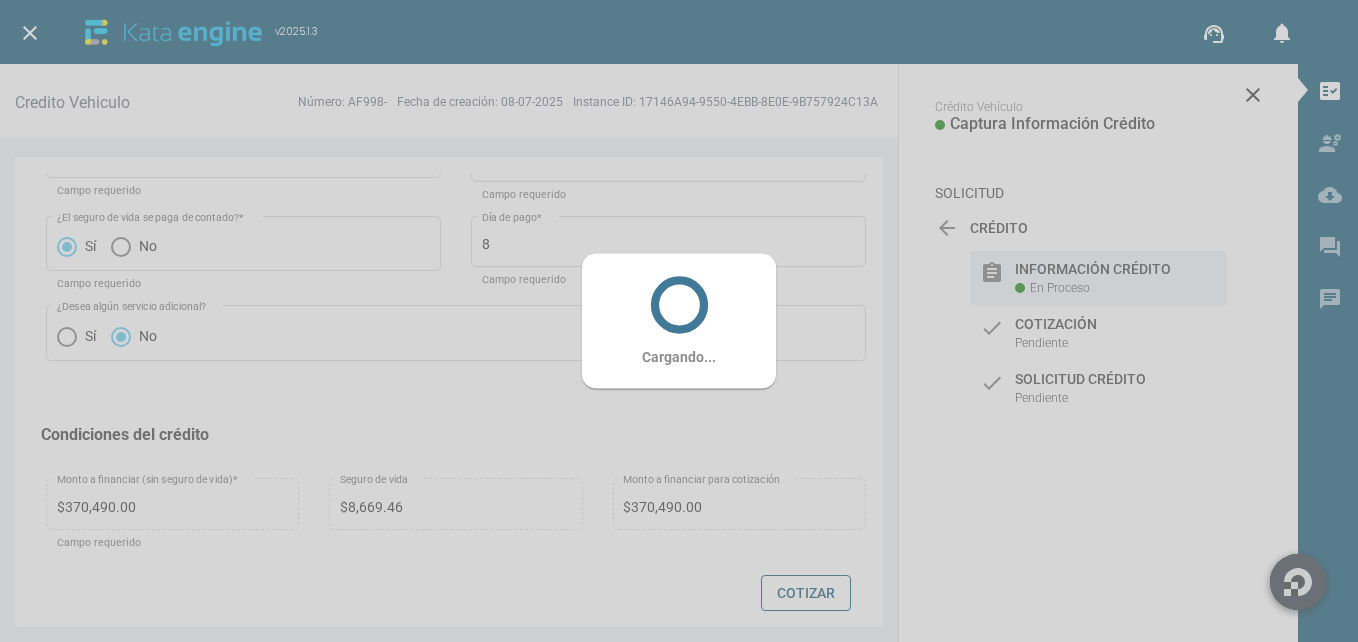 scroll, scrollTop: 865, scrollLeft: 0, axis: vertical 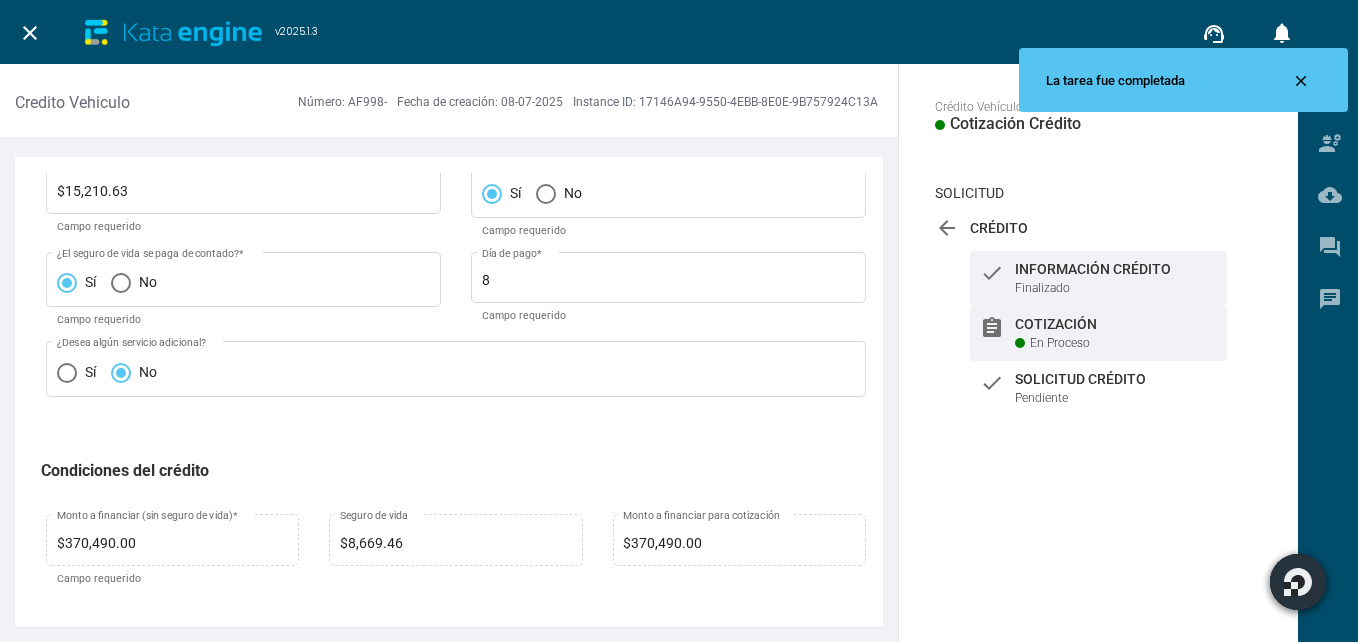 click on "Cotización" at bounding box center (1116, 269) 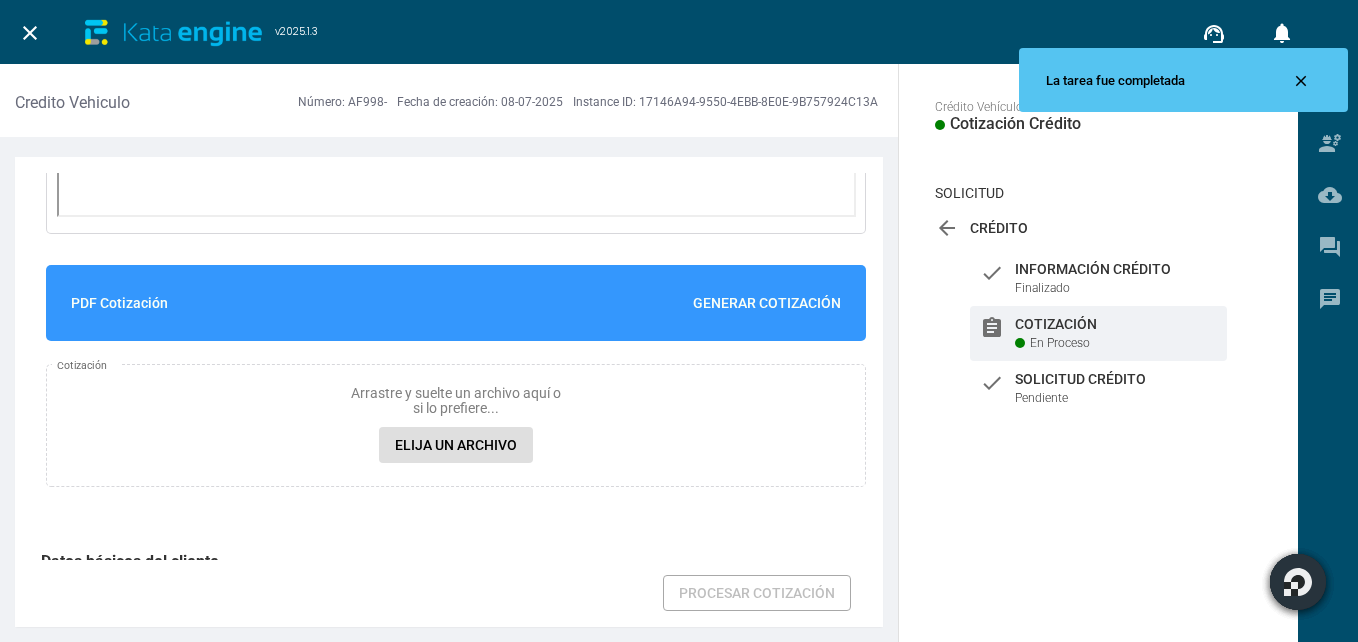 scroll, scrollTop: 700, scrollLeft: 0, axis: vertical 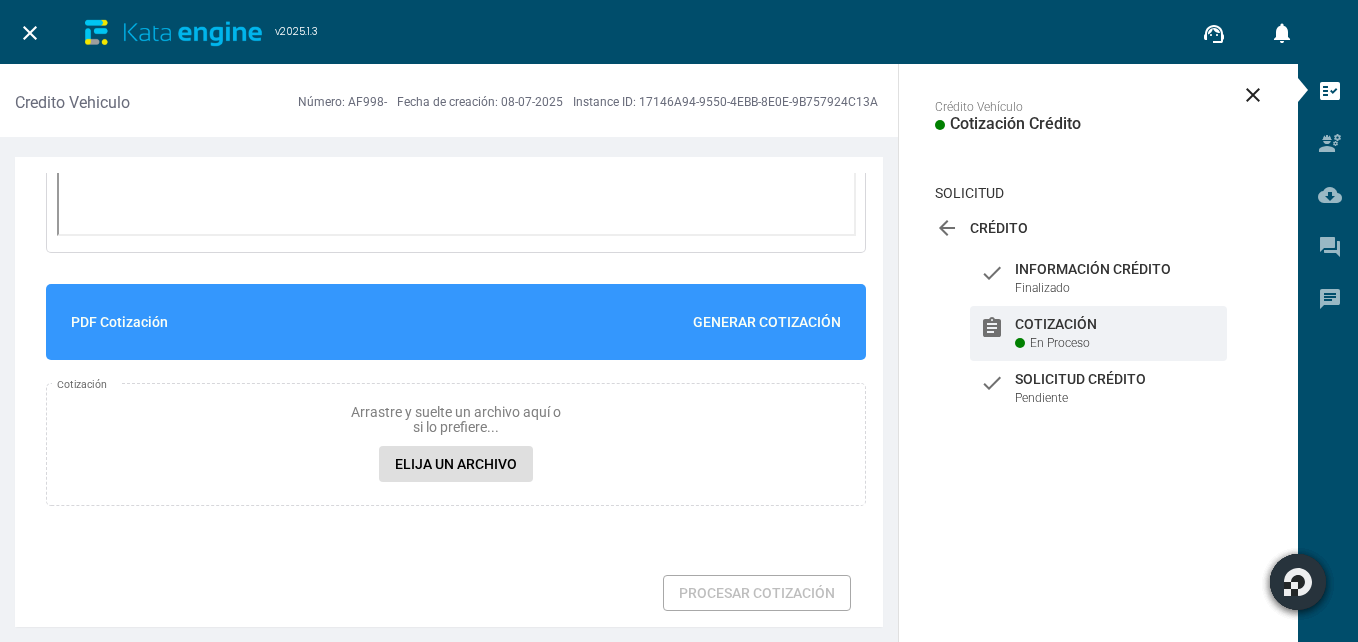 click on "Generar cotización" at bounding box center (767, 322) 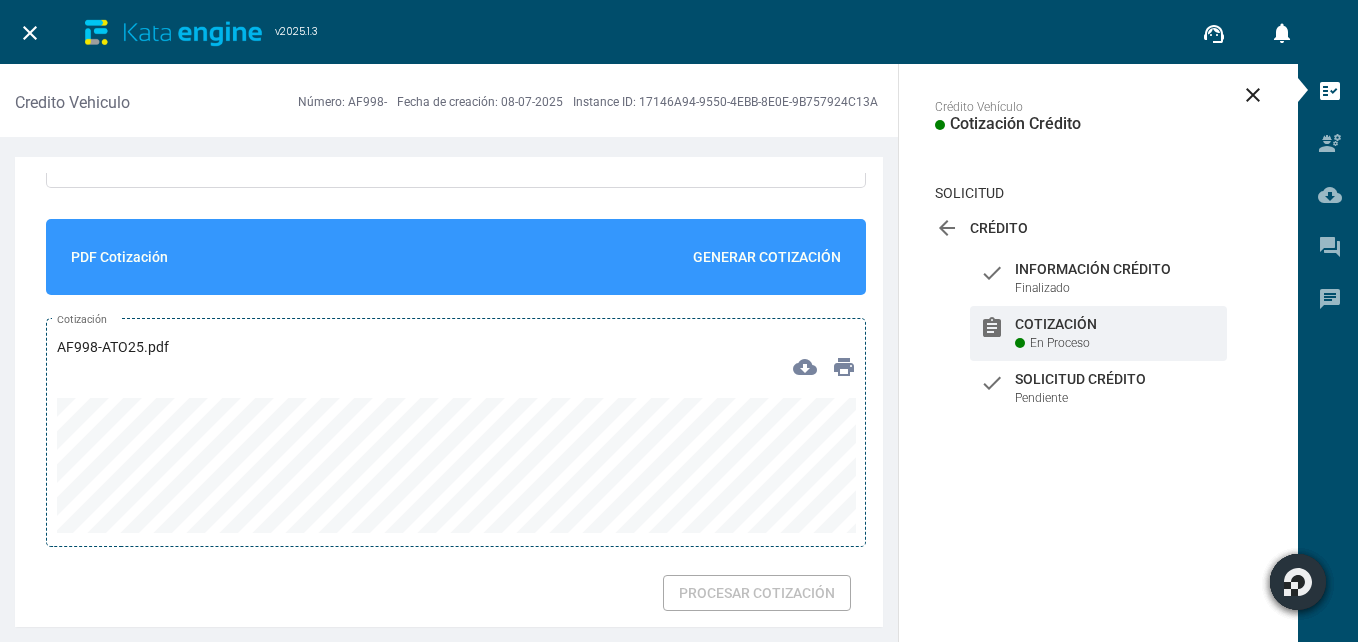 scroll, scrollTop: 900, scrollLeft: 0, axis: vertical 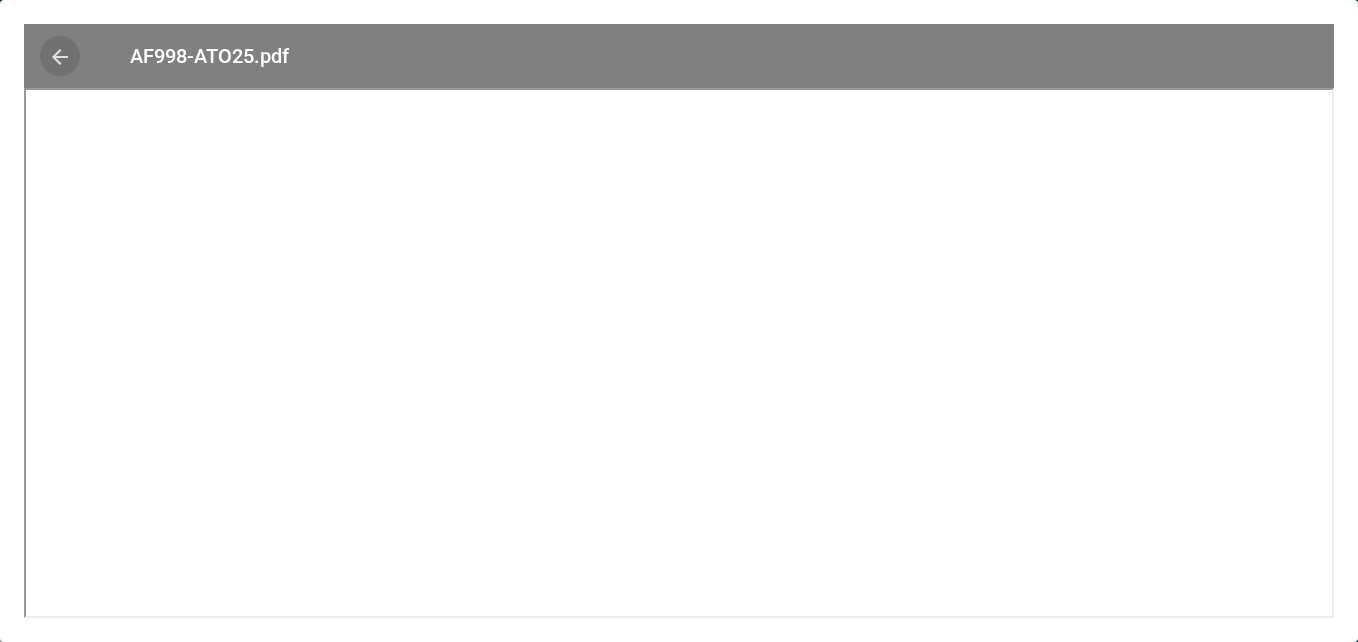 click on "arrow_back" at bounding box center [60, 57] 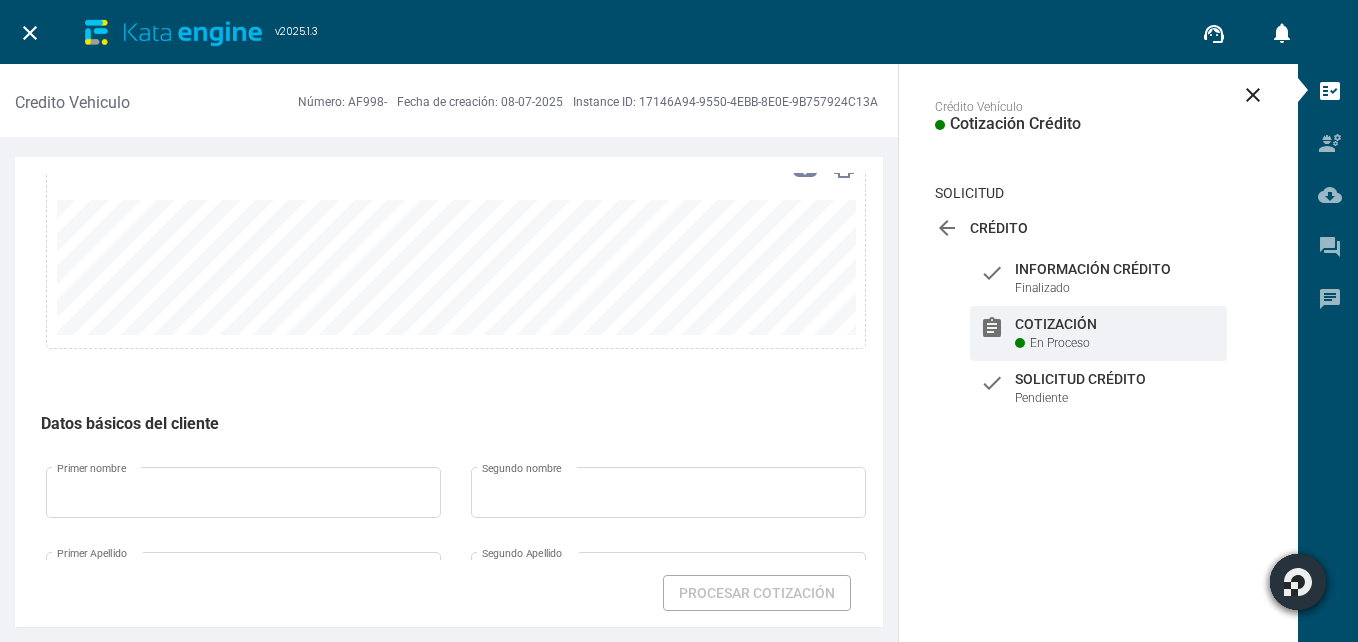 scroll, scrollTop: 1296, scrollLeft: 0, axis: vertical 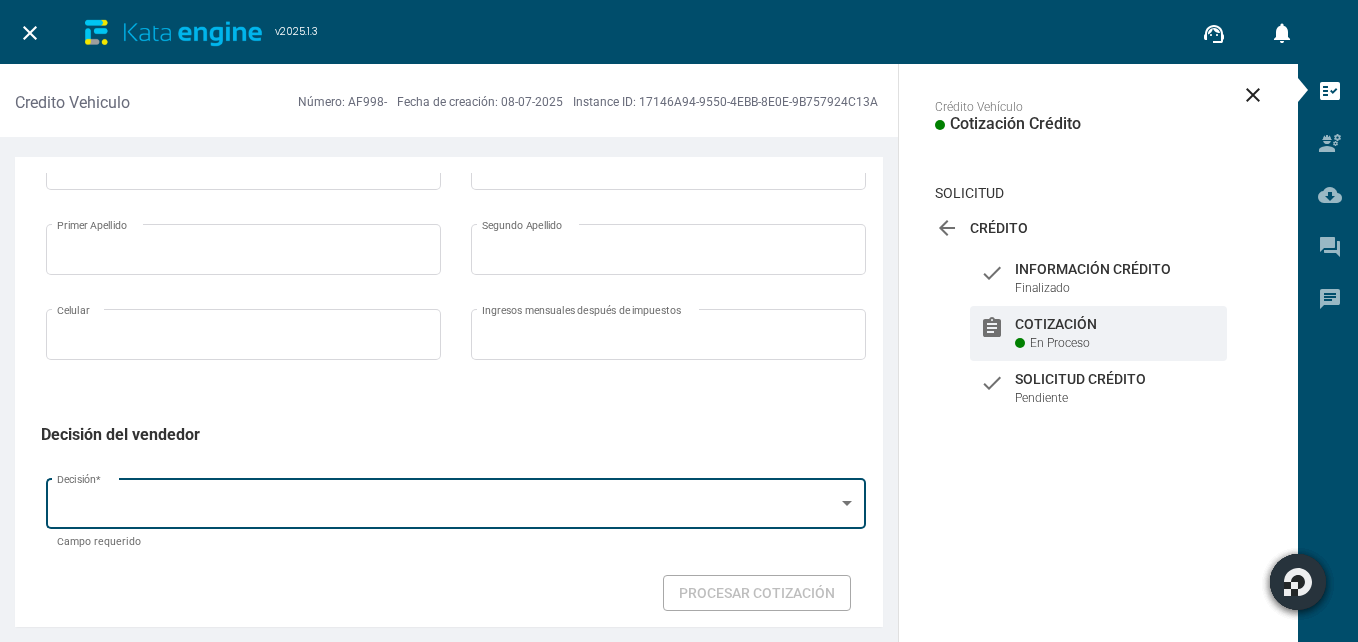 click on "Decisión   *" at bounding box center [456, 502] 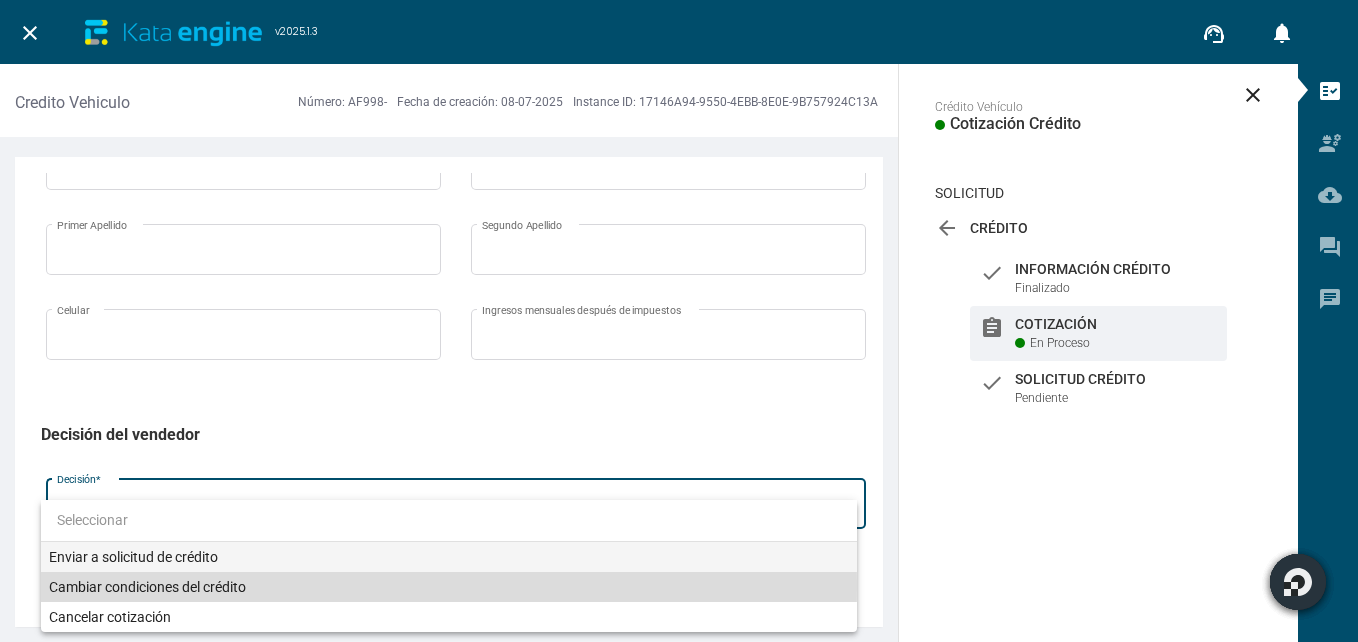click on "Cambiar condiciones del crédito" at bounding box center (449, 587) 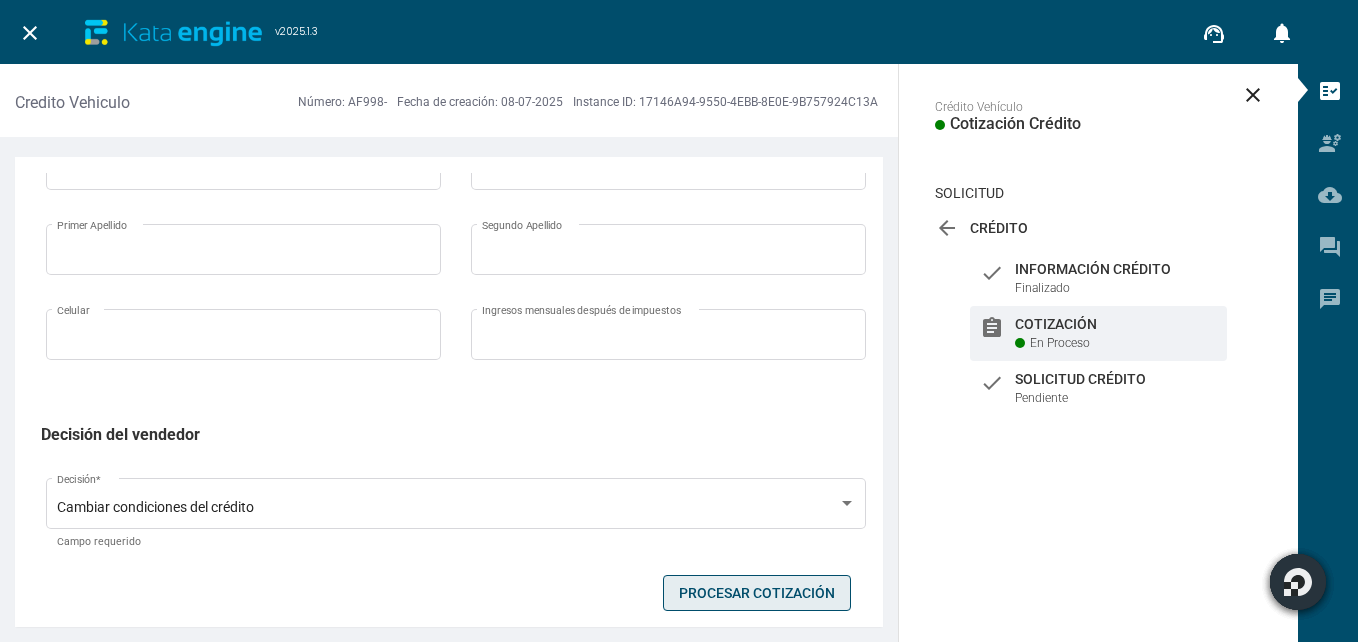 click on "Procesar Cotización" at bounding box center [757, 593] 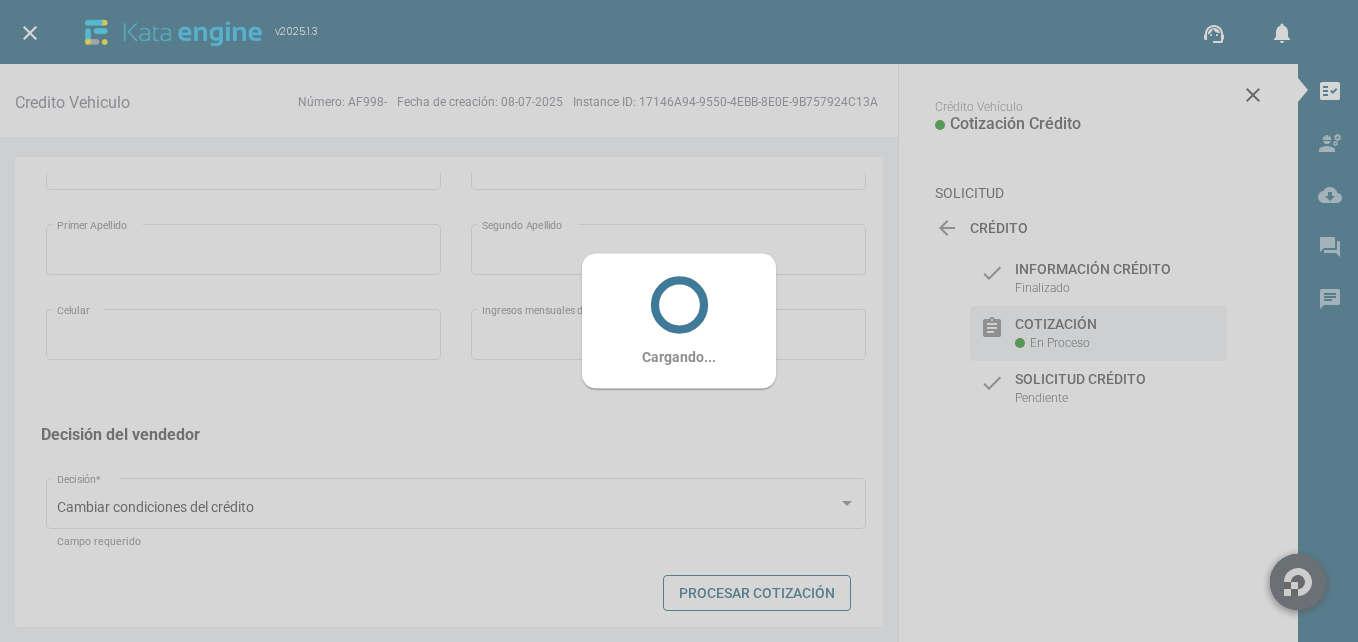 scroll, scrollTop: 1260, scrollLeft: 0, axis: vertical 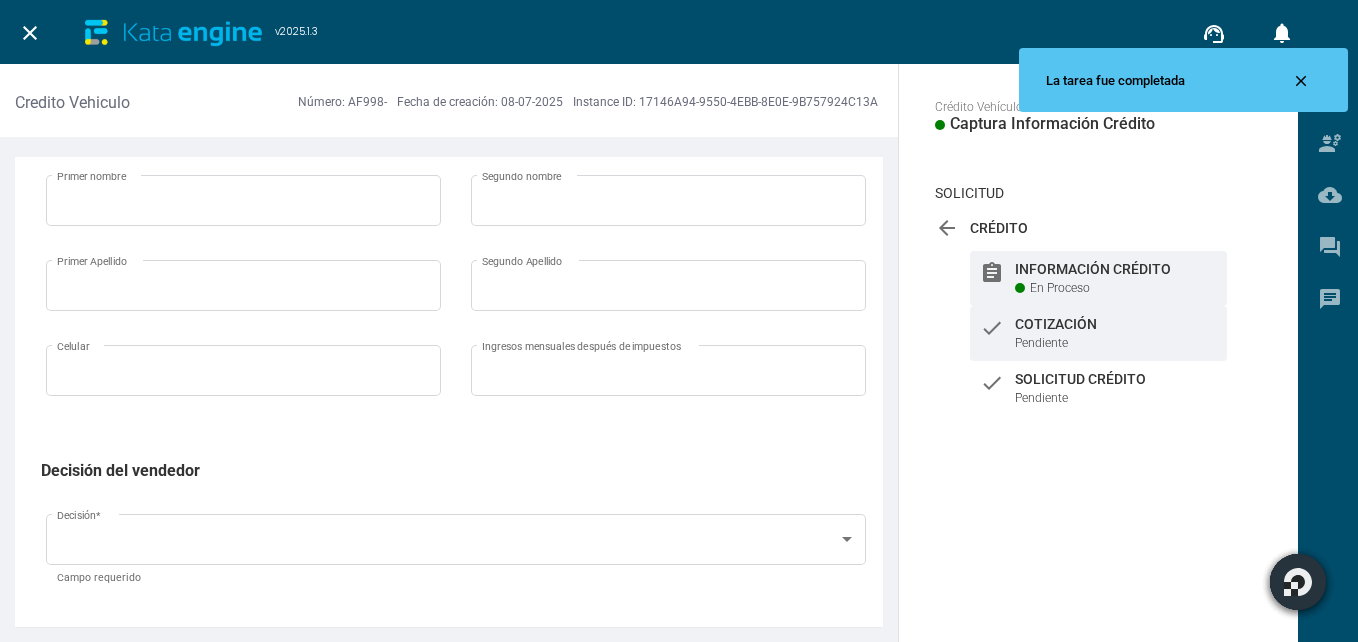 click at bounding box center (1020, 288) 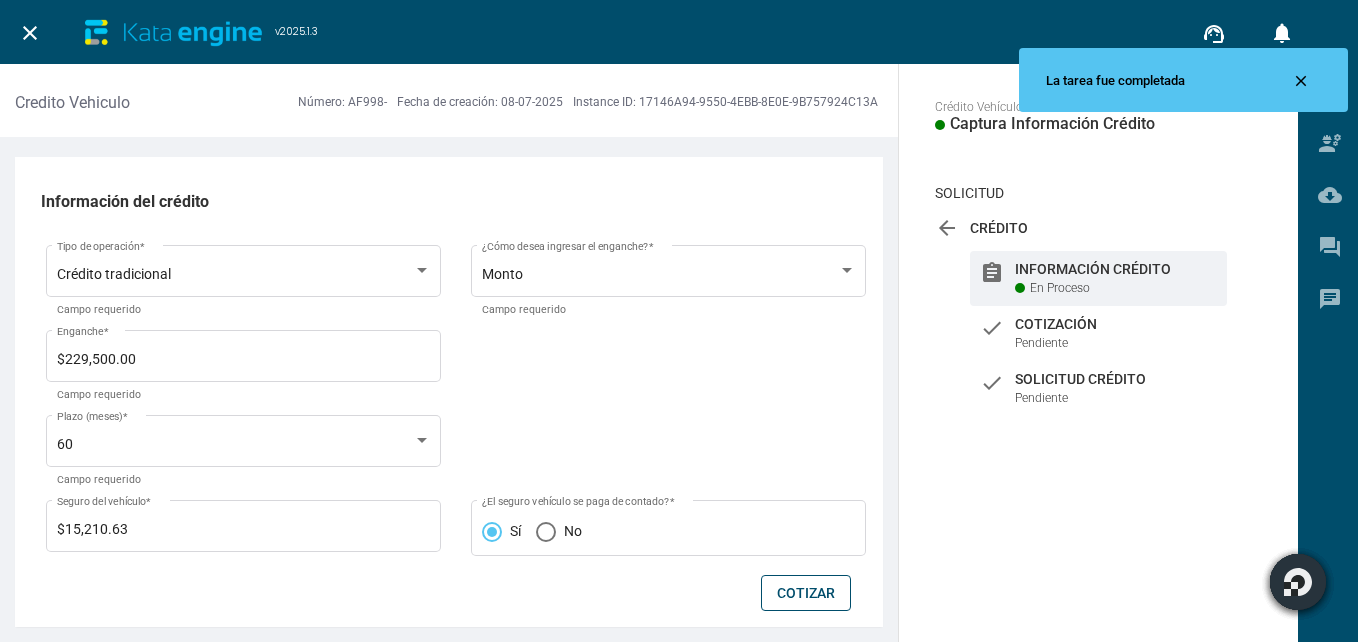 scroll, scrollTop: 600, scrollLeft: 0, axis: vertical 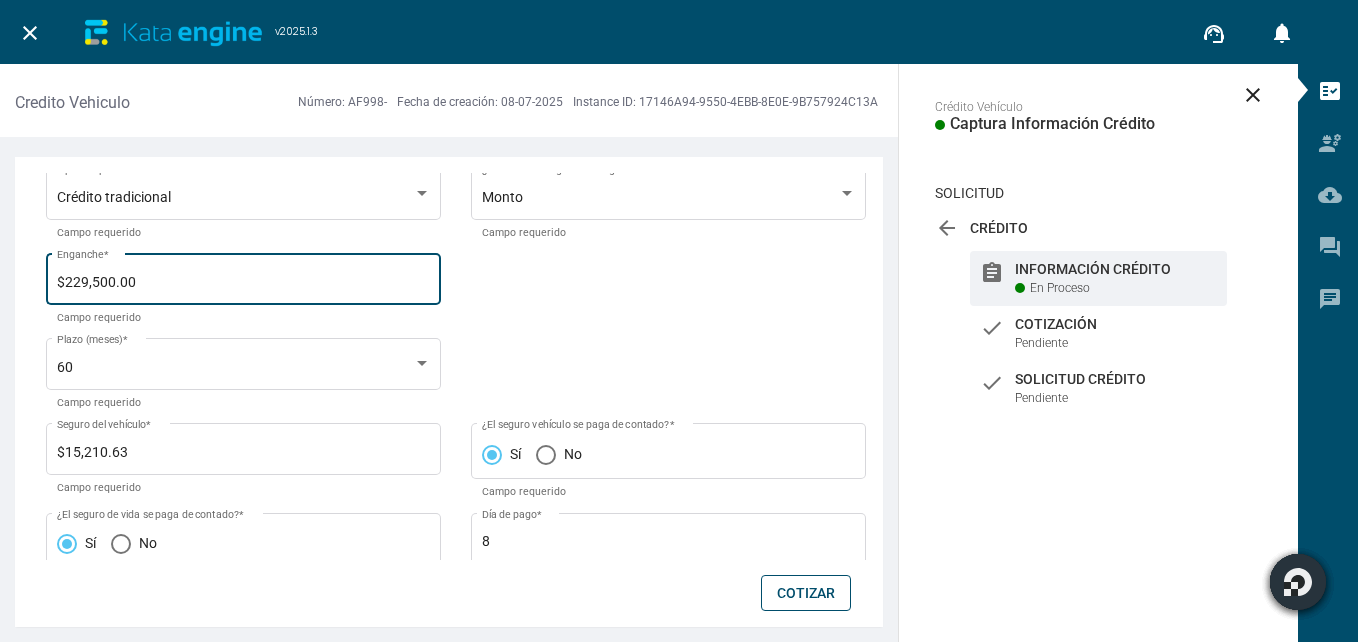 drag, startPoint x: 145, startPoint y: 294, endPoint x: 93, endPoint y: 284, distance: 52.95281 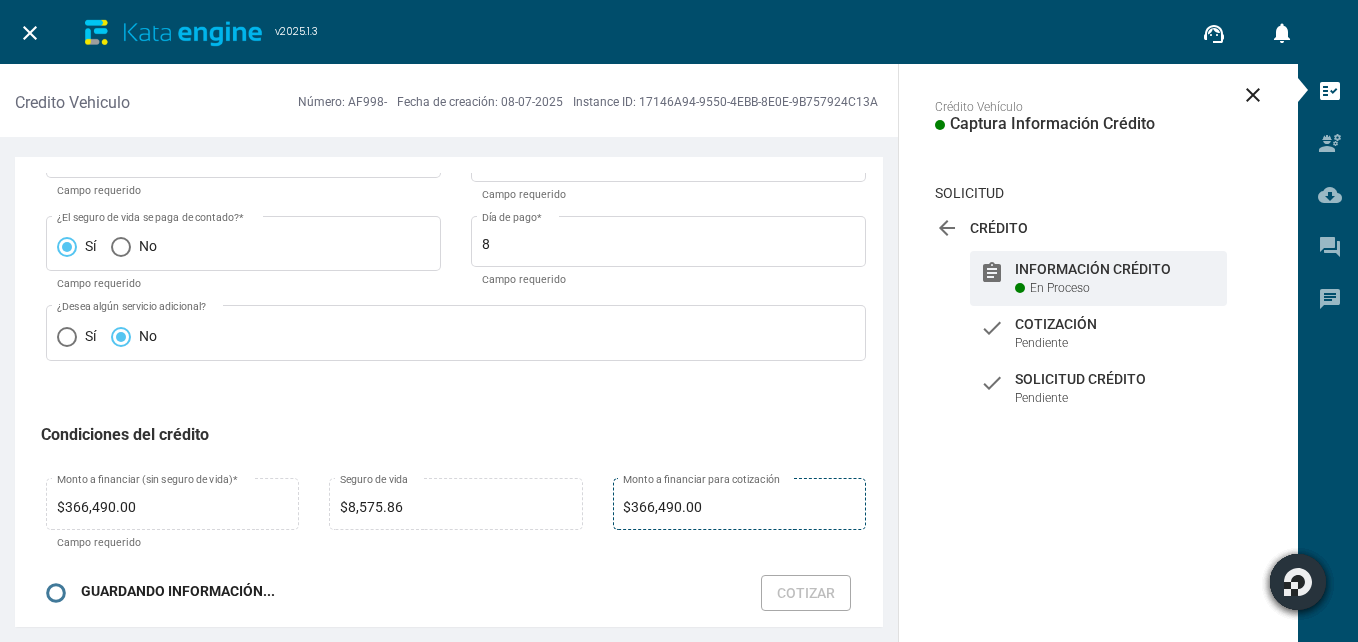 scroll, scrollTop: 901, scrollLeft: 0, axis: vertical 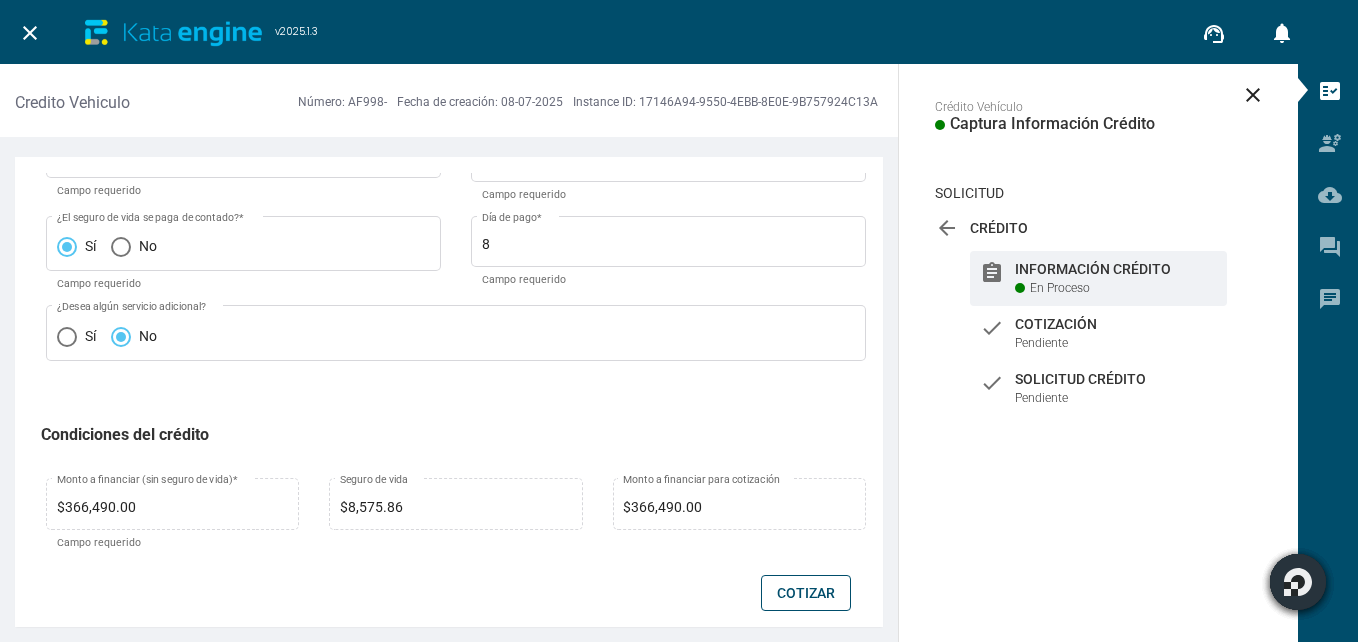 type on "$233,500.00" 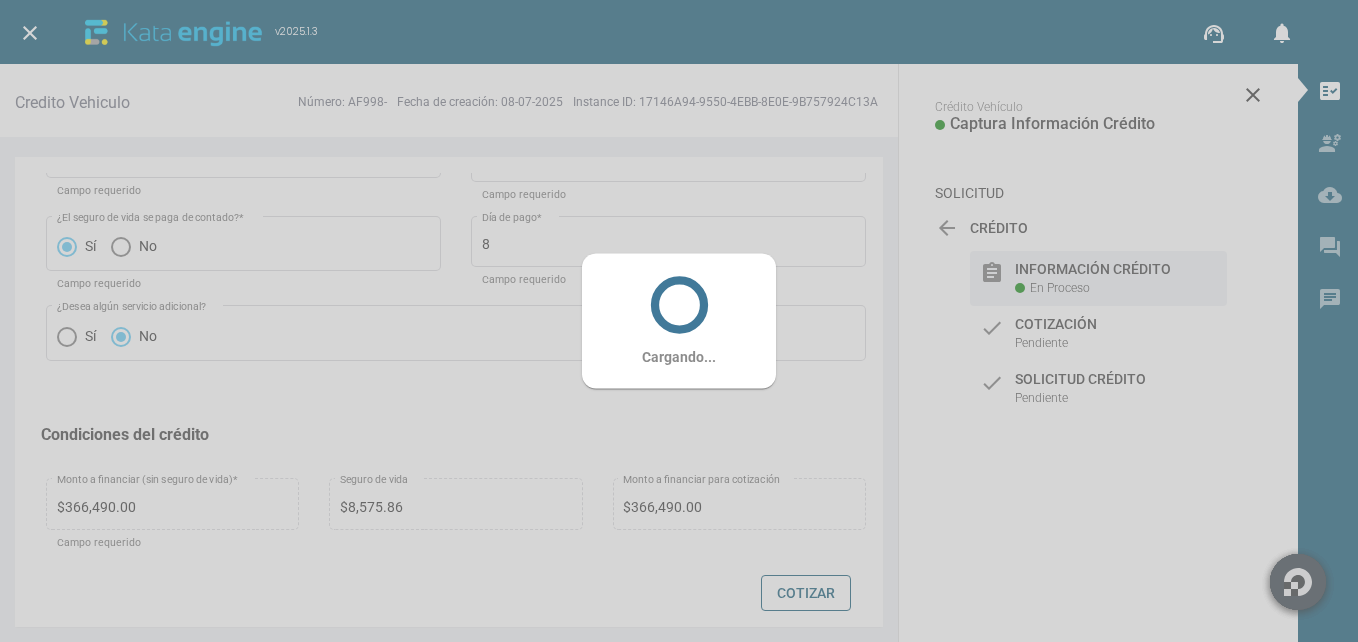 scroll, scrollTop: 865, scrollLeft: 0, axis: vertical 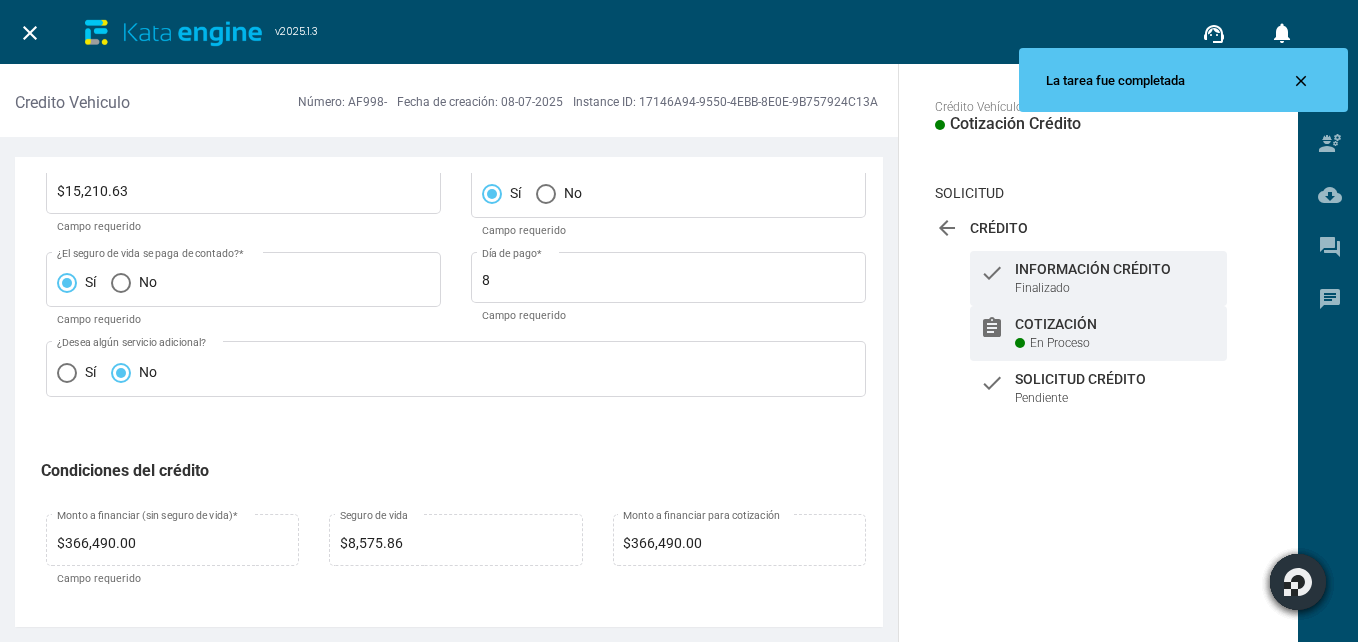 click on "Cotización" at bounding box center (1116, 269) 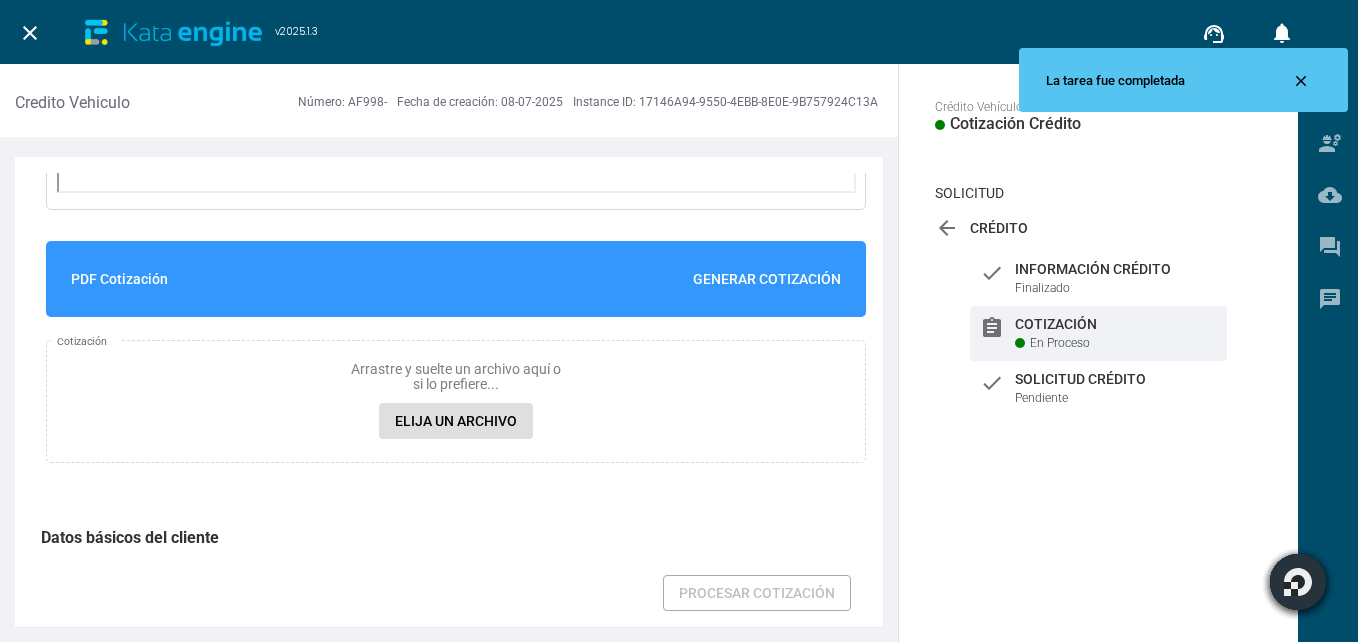 scroll, scrollTop: 700, scrollLeft: 0, axis: vertical 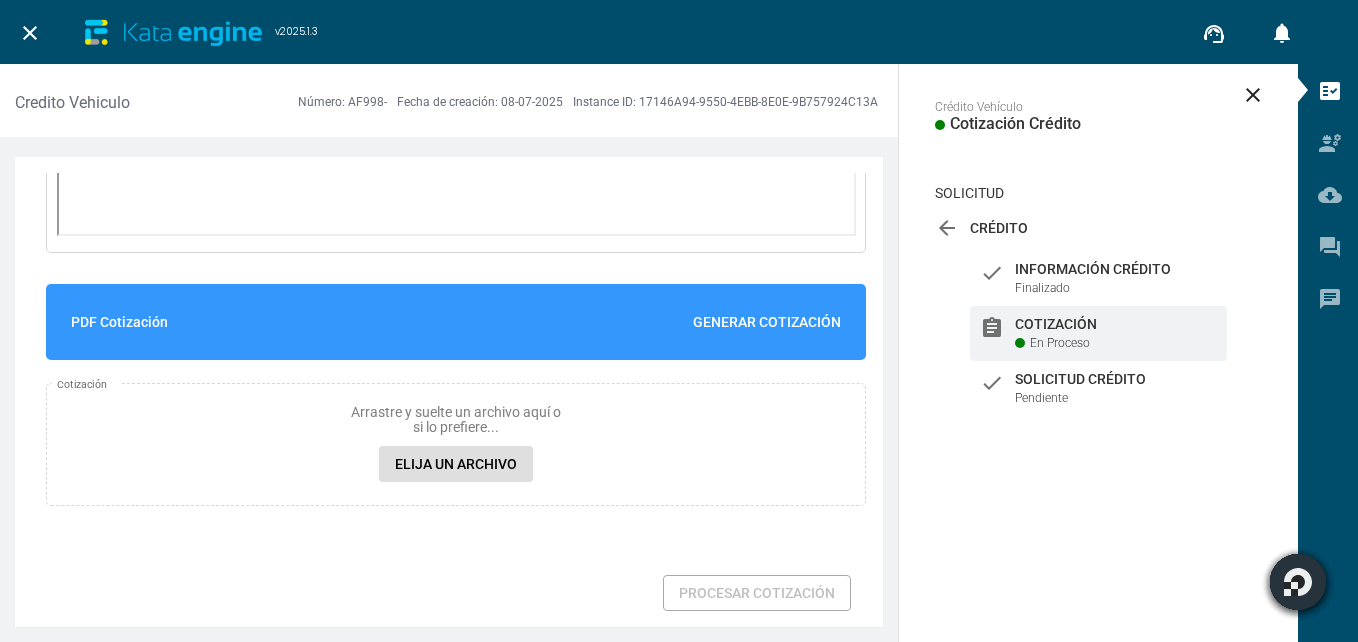 click on "Generar cotización" at bounding box center (767, 322) 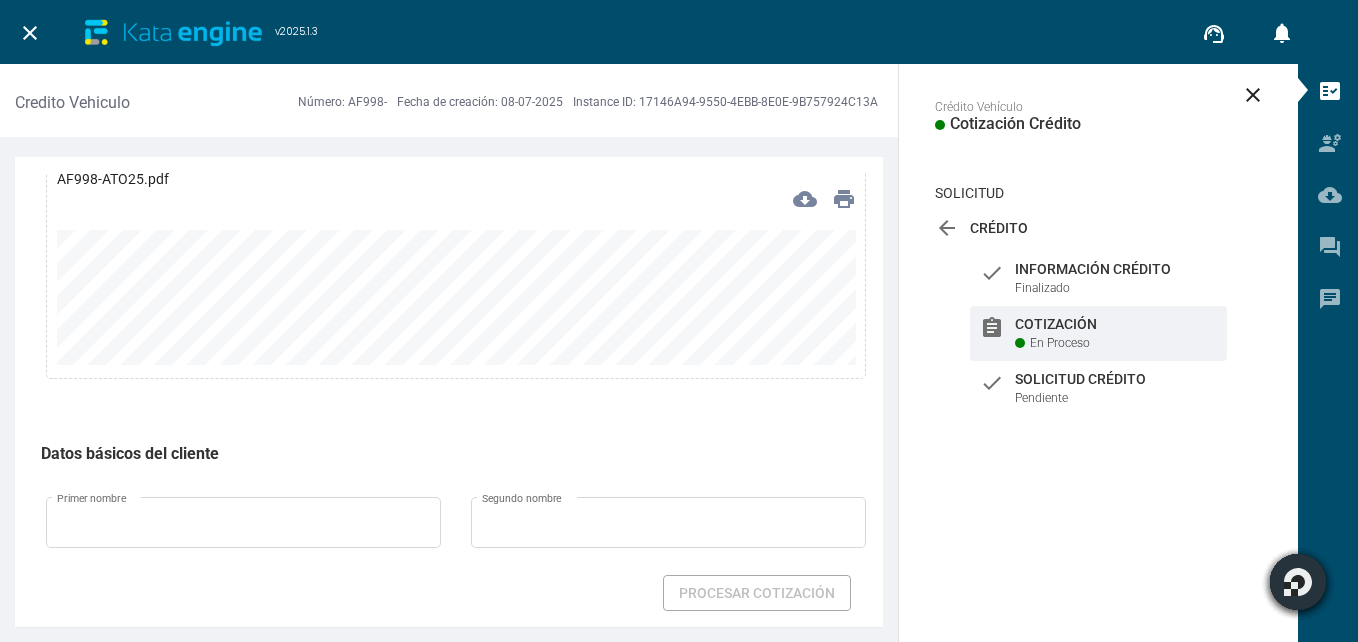 scroll, scrollTop: 1000, scrollLeft: 0, axis: vertical 